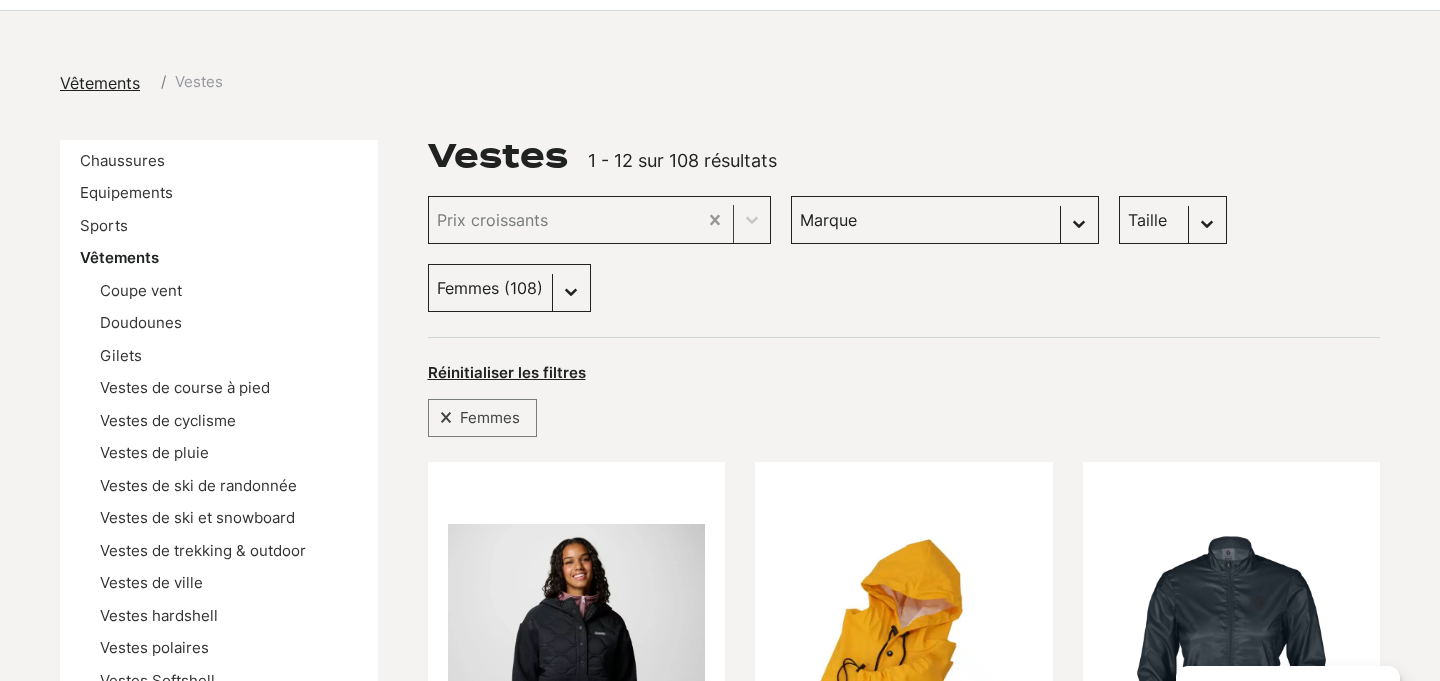 scroll, scrollTop: 250, scrollLeft: 0, axis: vertical 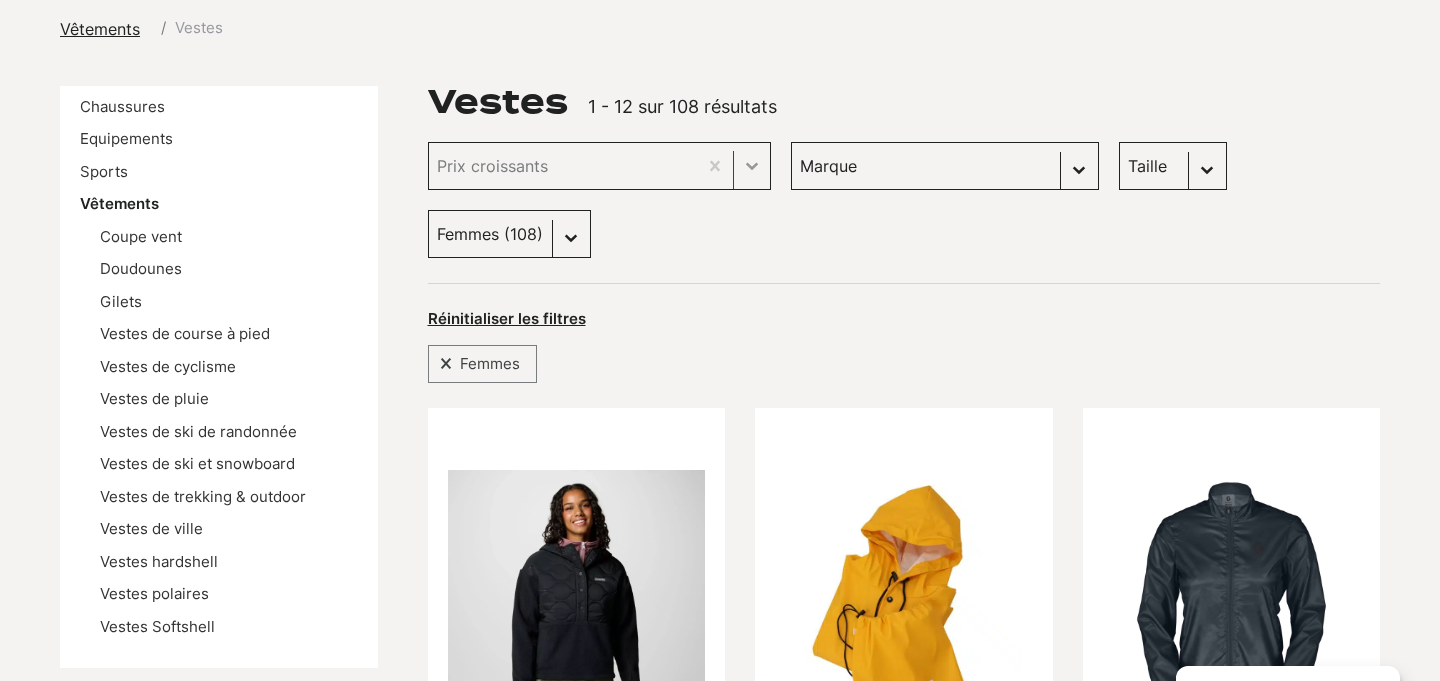 click at bounding box center [752, 166] 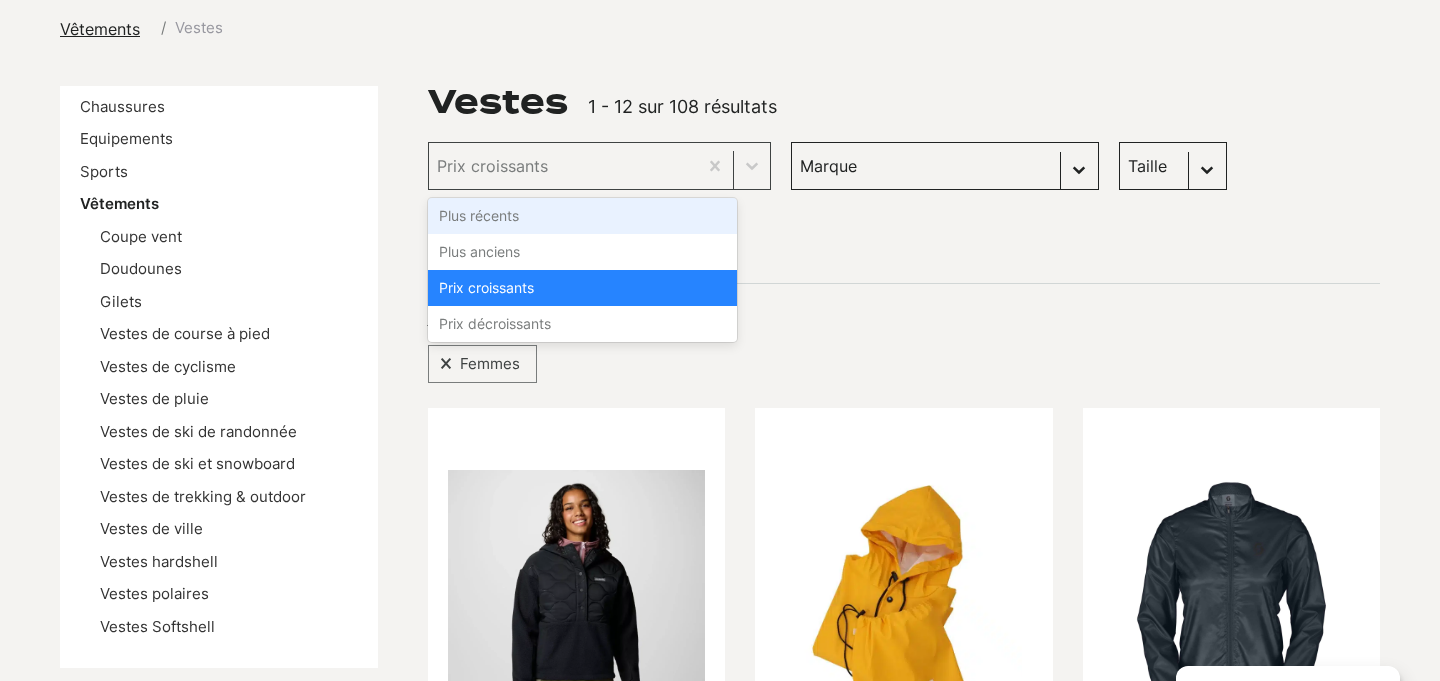 click on "Plus récents" at bounding box center (582, 216) 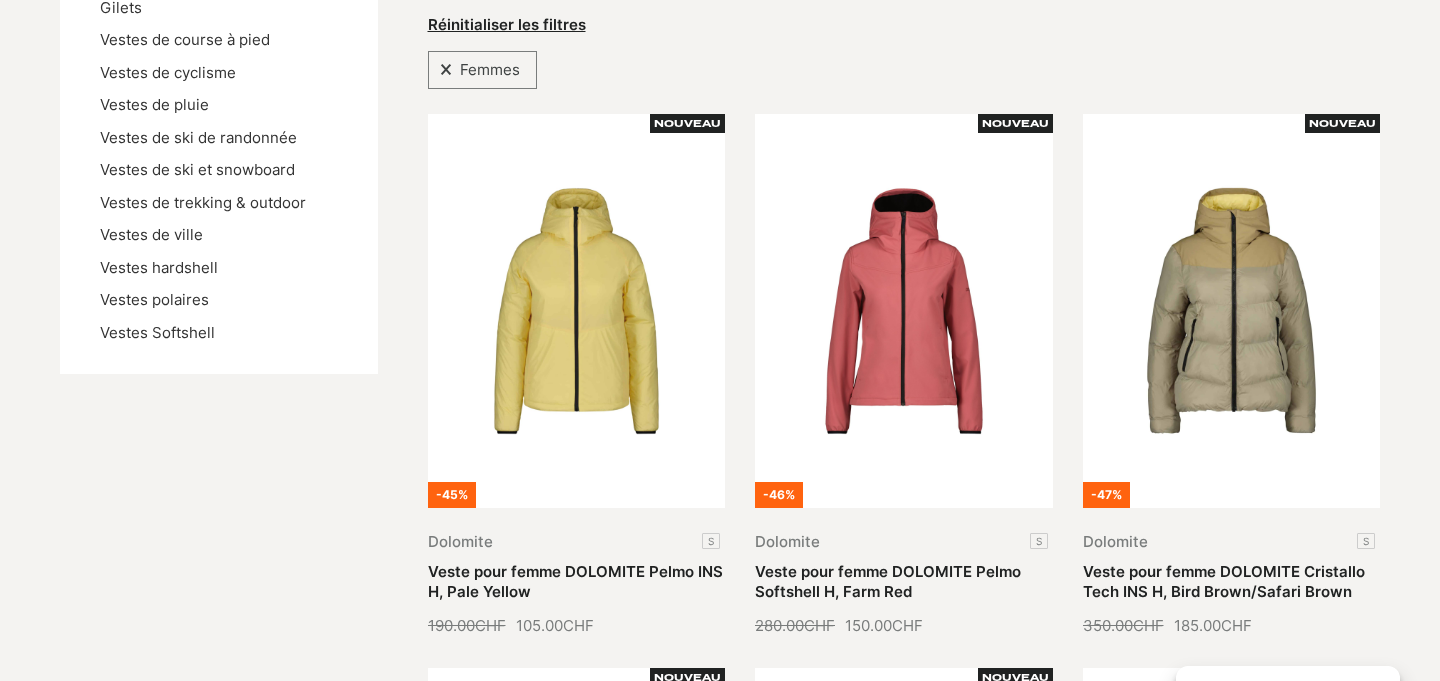 scroll, scrollTop: 0, scrollLeft: 0, axis: both 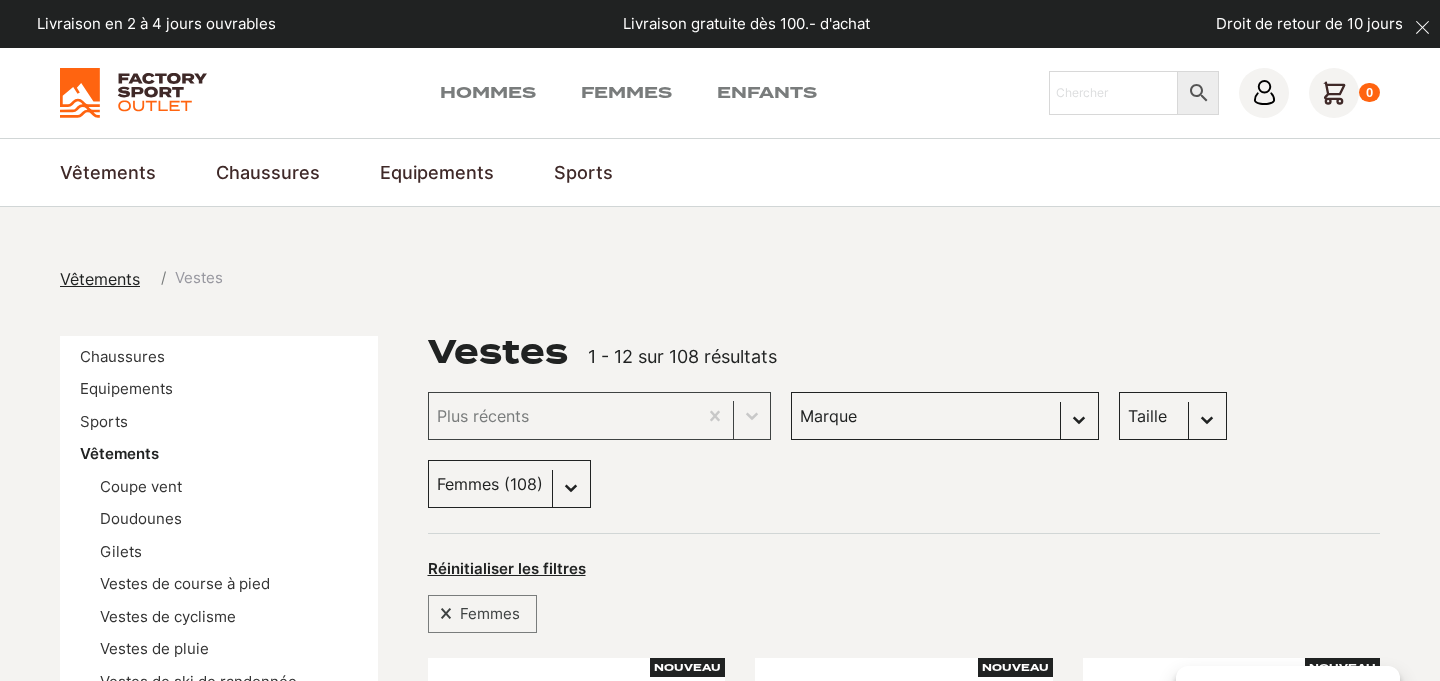 select on "hommes" 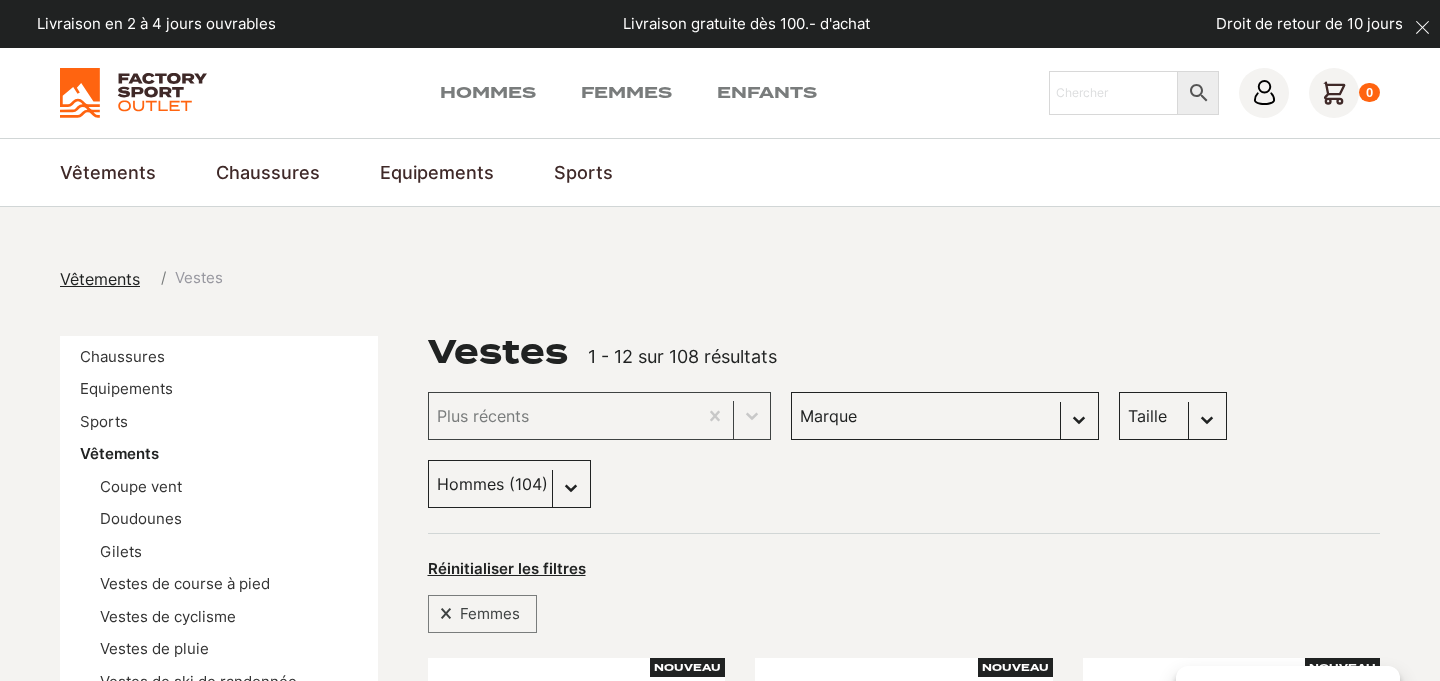 click on "Hommes (104)" at bounding box center [0, 0] 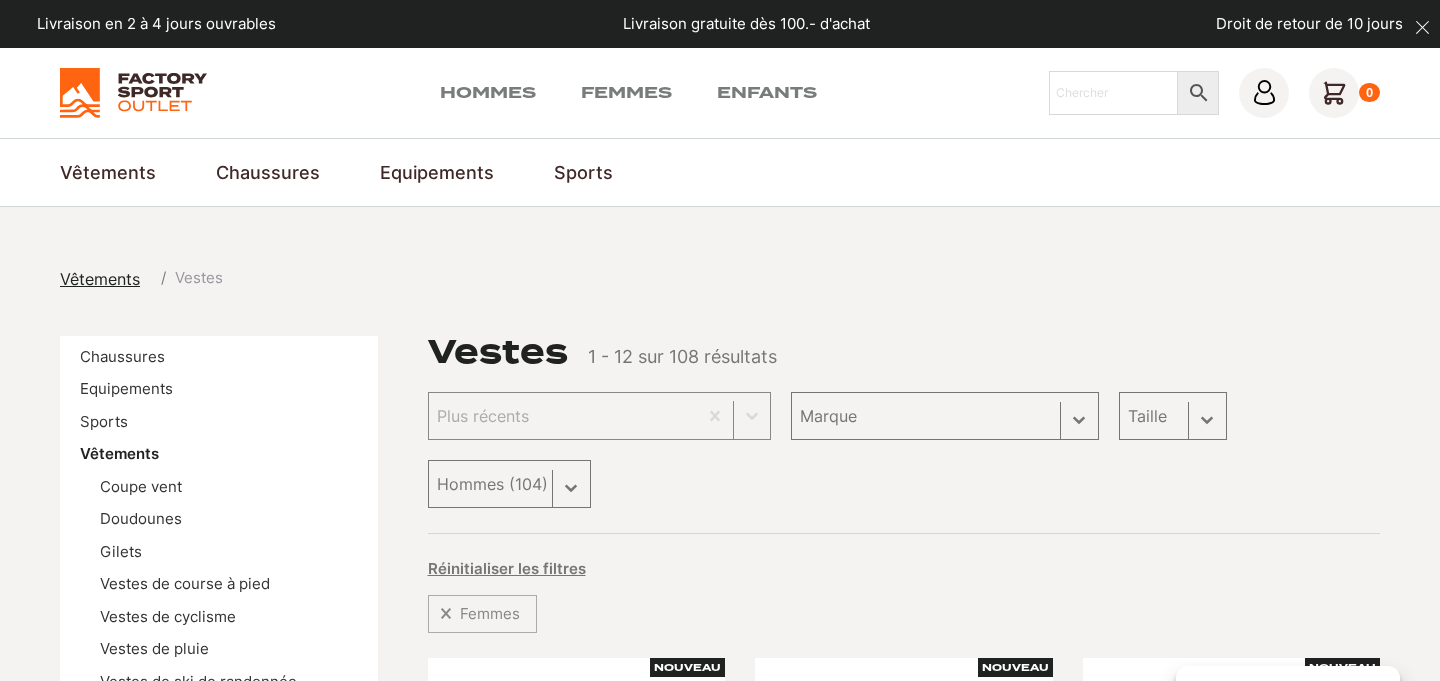 click on "Vêtements Vestes Chaussures Equipements Sports Vêtements Coupe vent Doudounes Gilets Vestes de course à pied Vestes de cyclisme Vestes de pluie Vestes de ski de randonnée Vestes de ski et snowboard Vestes de trekking & outdoor Vestes de ville Vestes hardshell Vestes polaires Vestes Softshell Vestes 1 - 12 sur 108 résultats Coupe vent Doudounes Gilets Vestes de course à pied Vestes Imperméables Vestes de cyclisme Vestes coupe vent de cyclismes Vestes imperméables de cyclismes Vestes de pluie Vestes de ski de randonnée
Trier
Trier le contenu Trier Plus récents Plus anciens Prix croissants Prix décroissants Plus récents Trier le contenu
Marque
Sélectionnez le contenu Marque Scott (53) Columbia (16) Dolomite (20) Craft (3) Jones snowboards (5) Volcom (0) All Ocean (3) Otso (3) Billybelt (1) Badawin (1)
Taille
Sélectionnez le contenu Taille M (18) S (9) L (5) XL (1) XXL (0) XS (1)
Sexe
Sélectionnez le contenu Sexe Femmes (108)" at bounding box center (720, 1624) 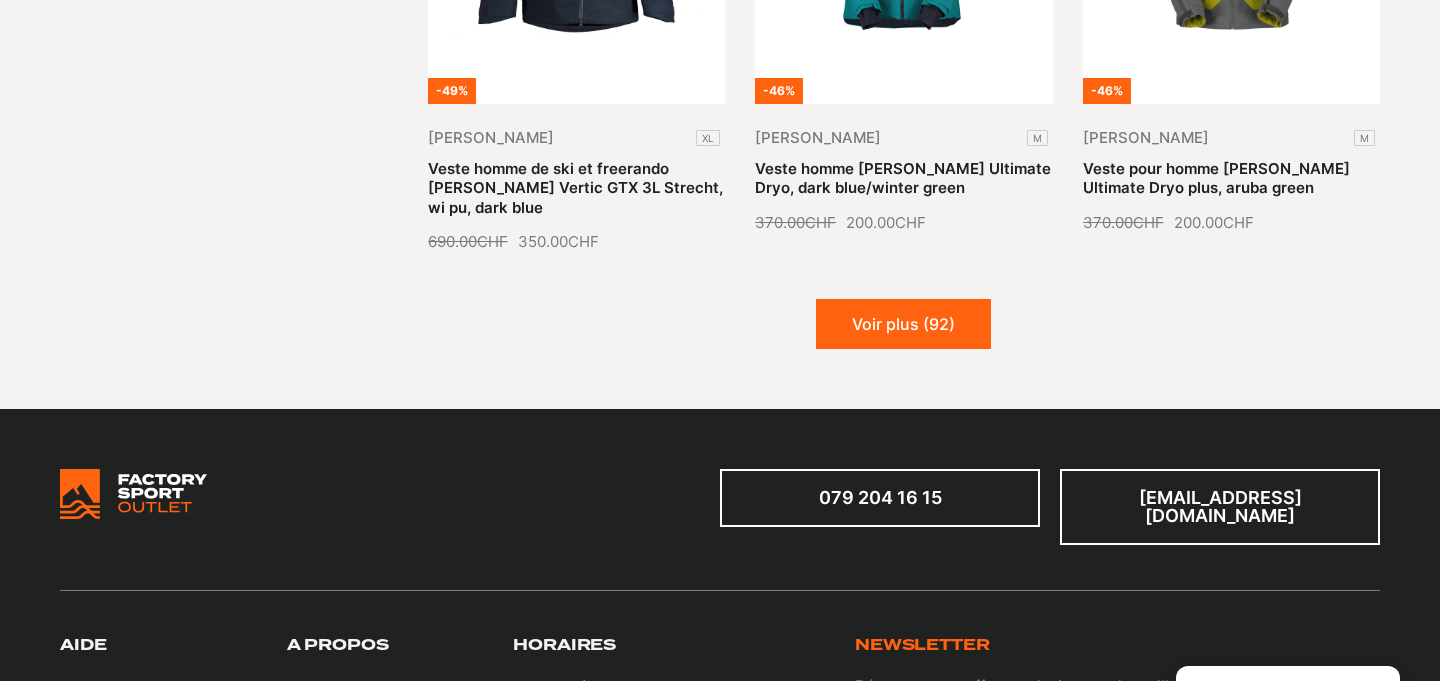scroll, scrollTop: 2661, scrollLeft: 0, axis: vertical 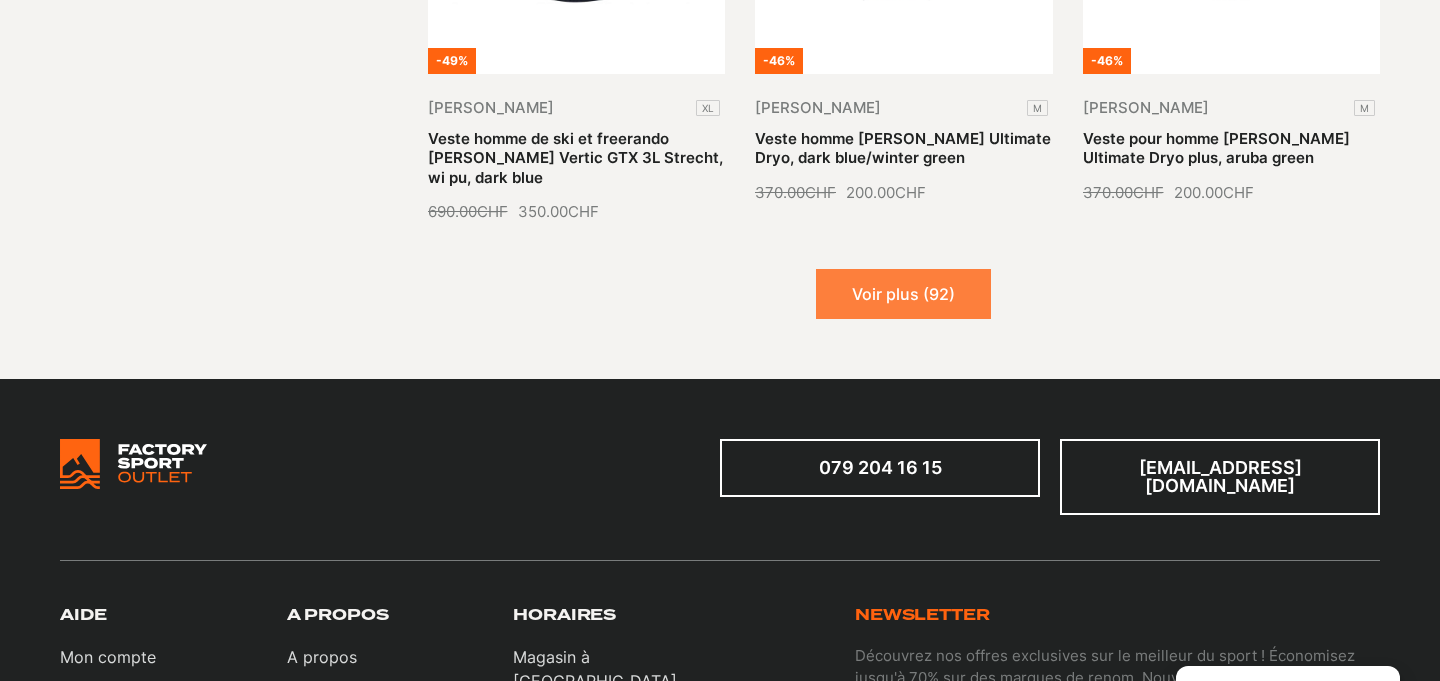 click on "Voir plus (92)" at bounding box center [903, 294] 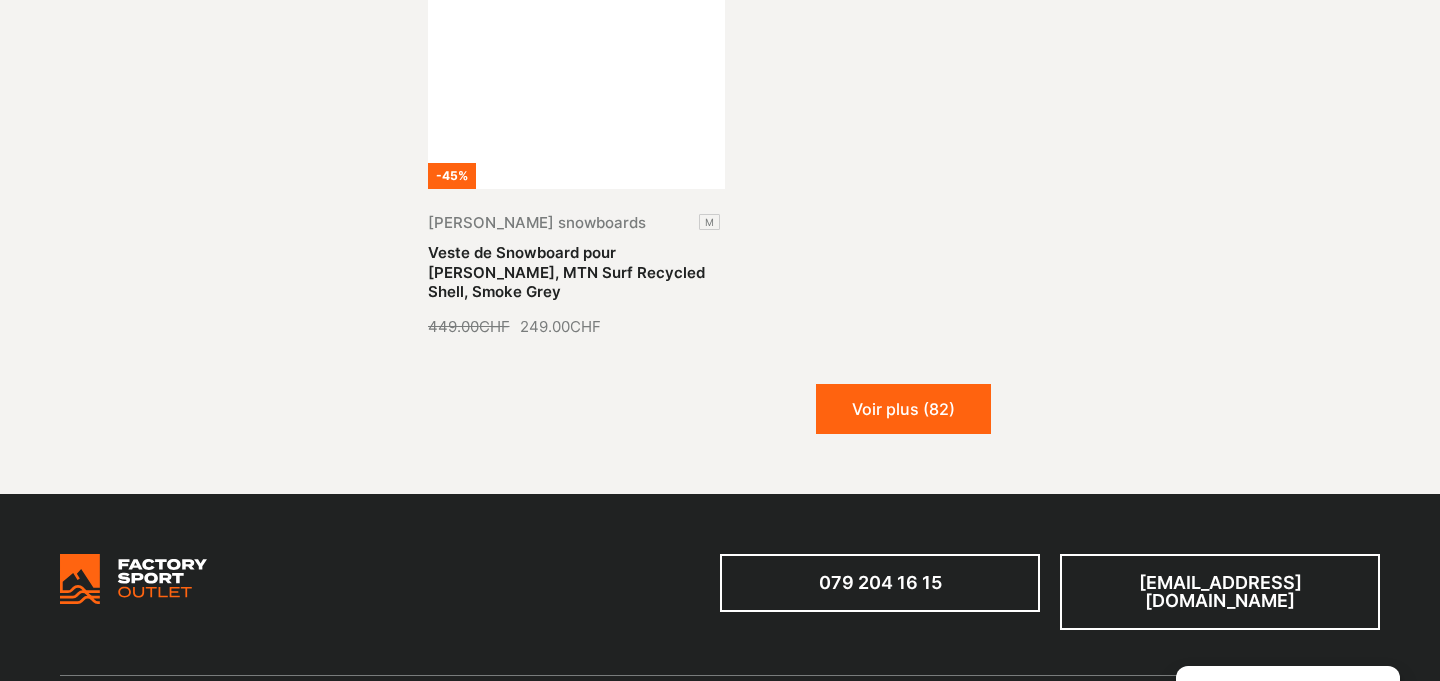 scroll, scrollTop: 4982, scrollLeft: 0, axis: vertical 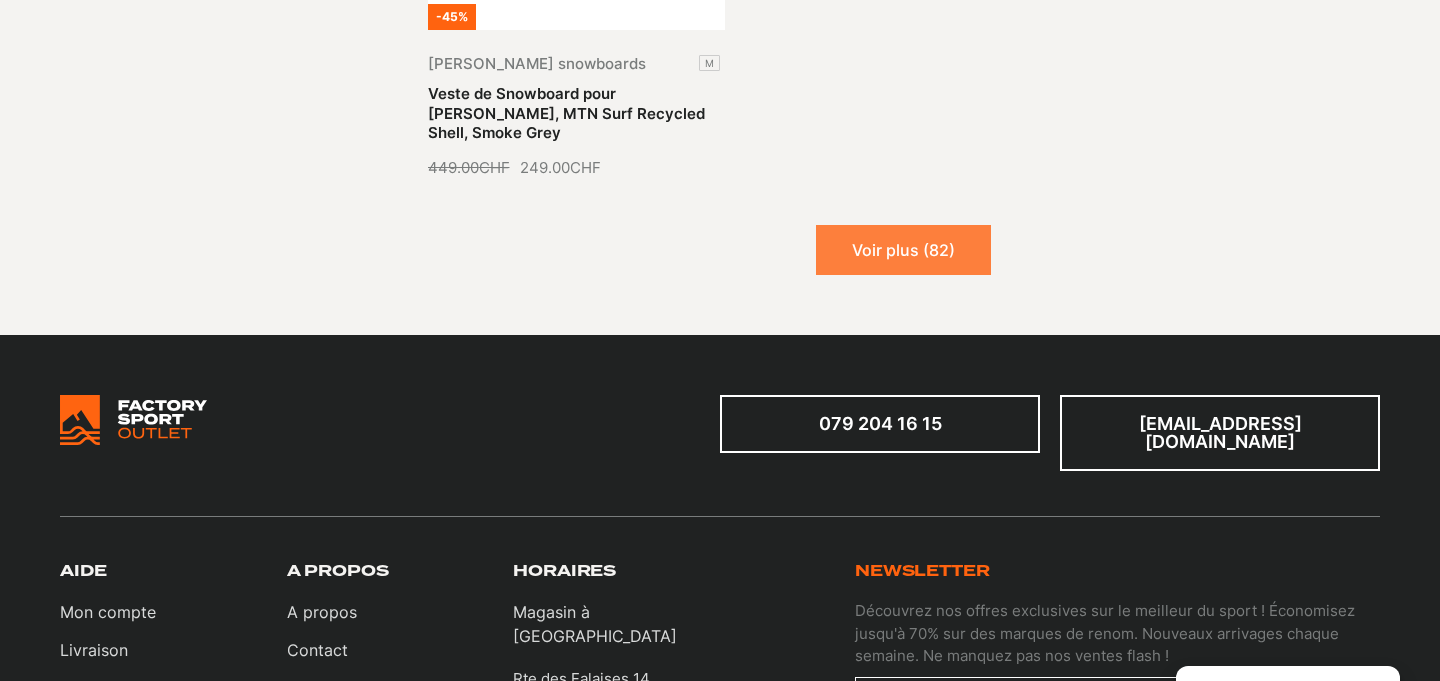 click on "Voir plus (82)" at bounding box center [903, 250] 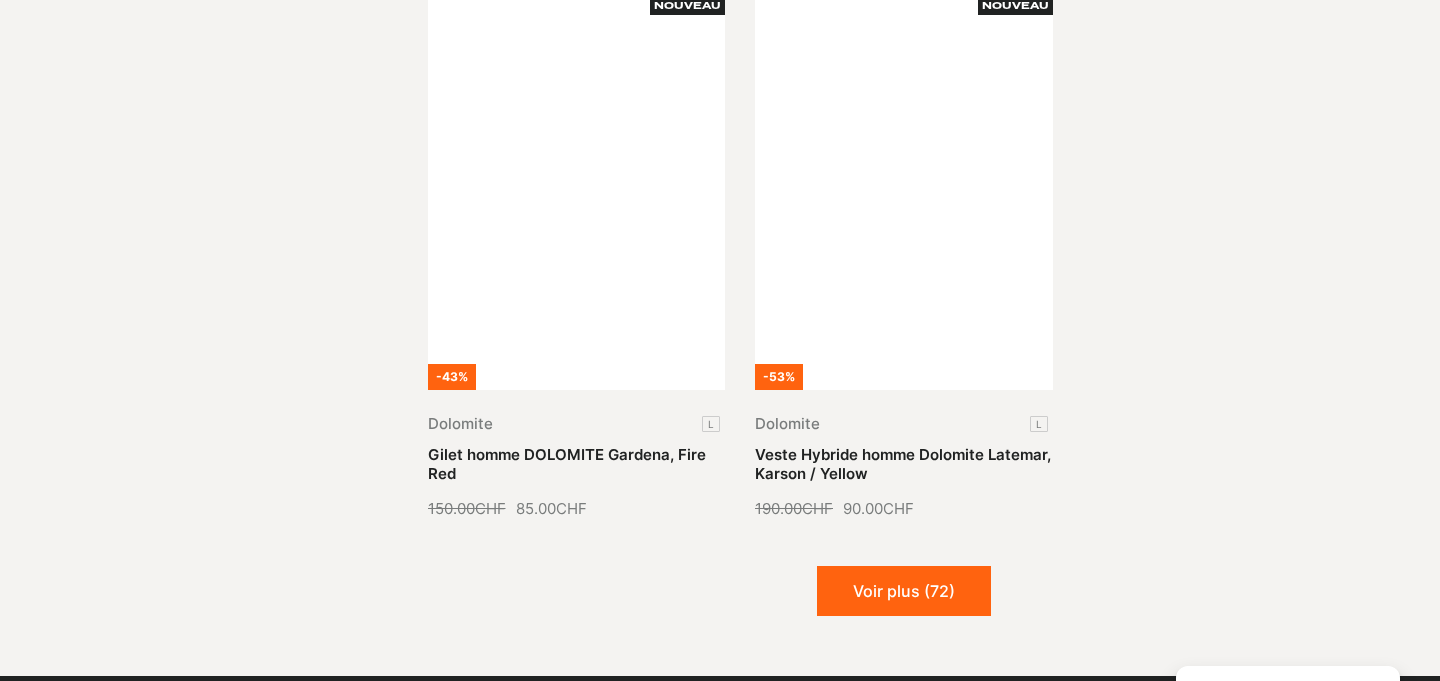 scroll, scrollTop: 6335, scrollLeft: 0, axis: vertical 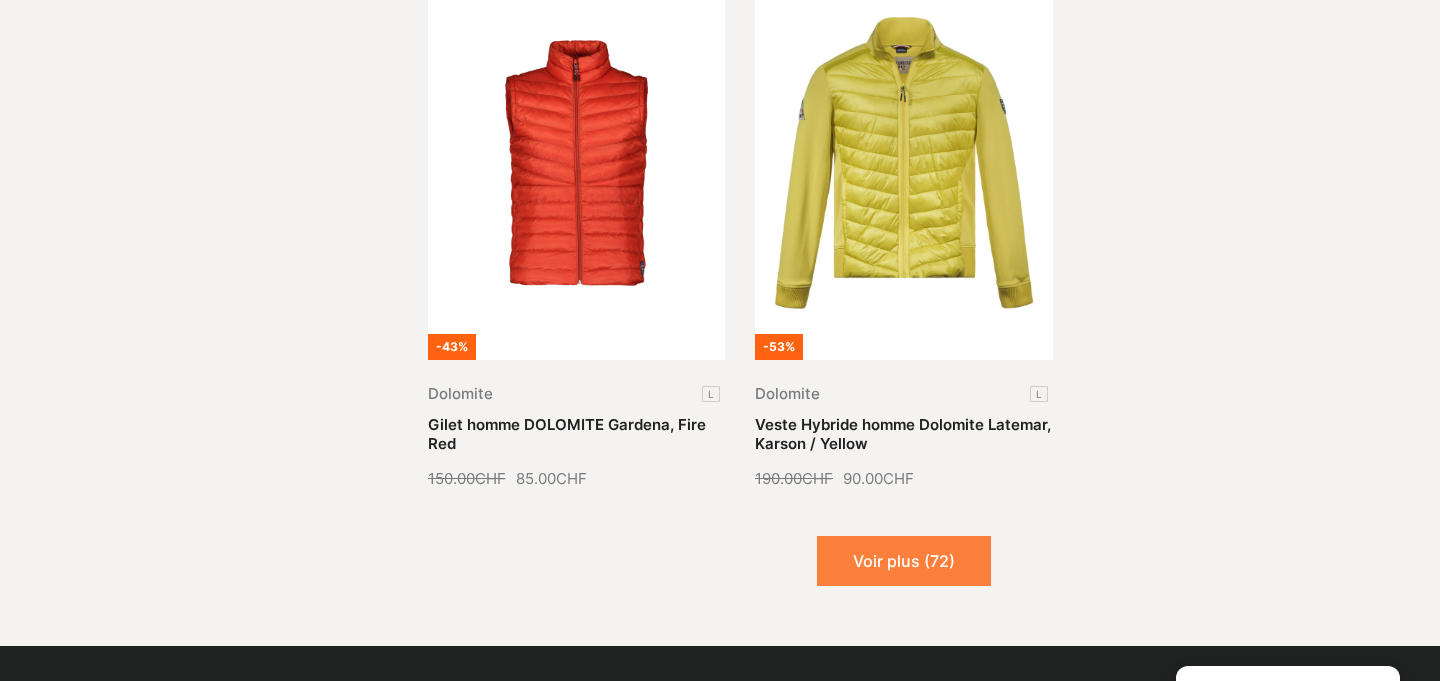 click on "Voir plus (72)" at bounding box center (904, 561) 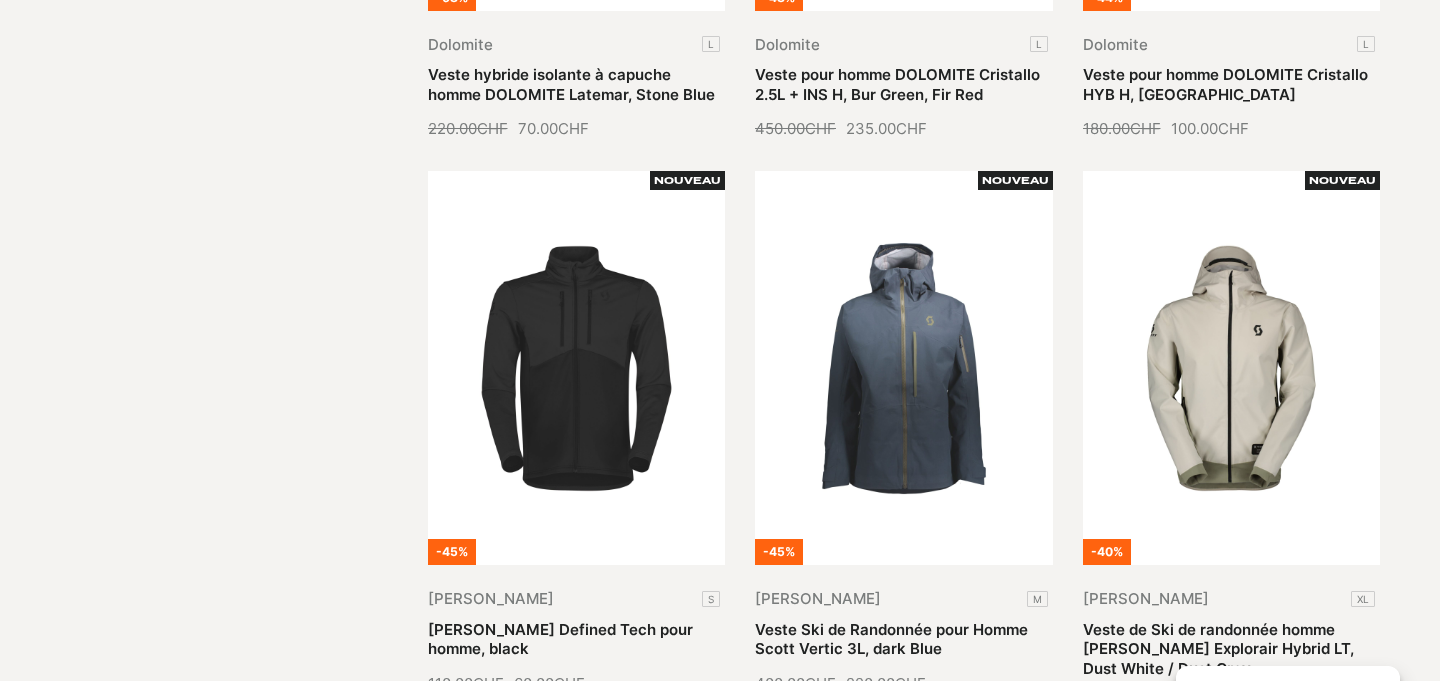 scroll, scrollTop: 0, scrollLeft: 0, axis: both 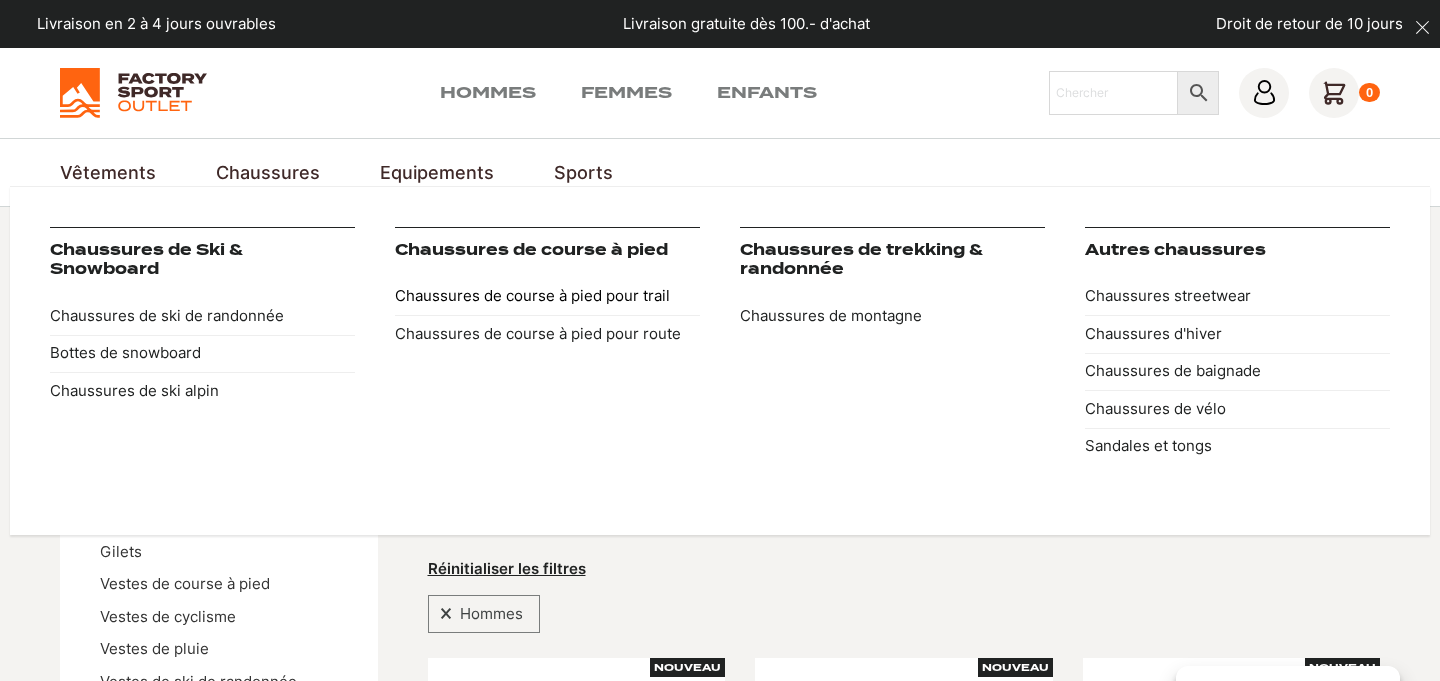 click on "Chaussures de course à pied pour trail" at bounding box center [547, 297] 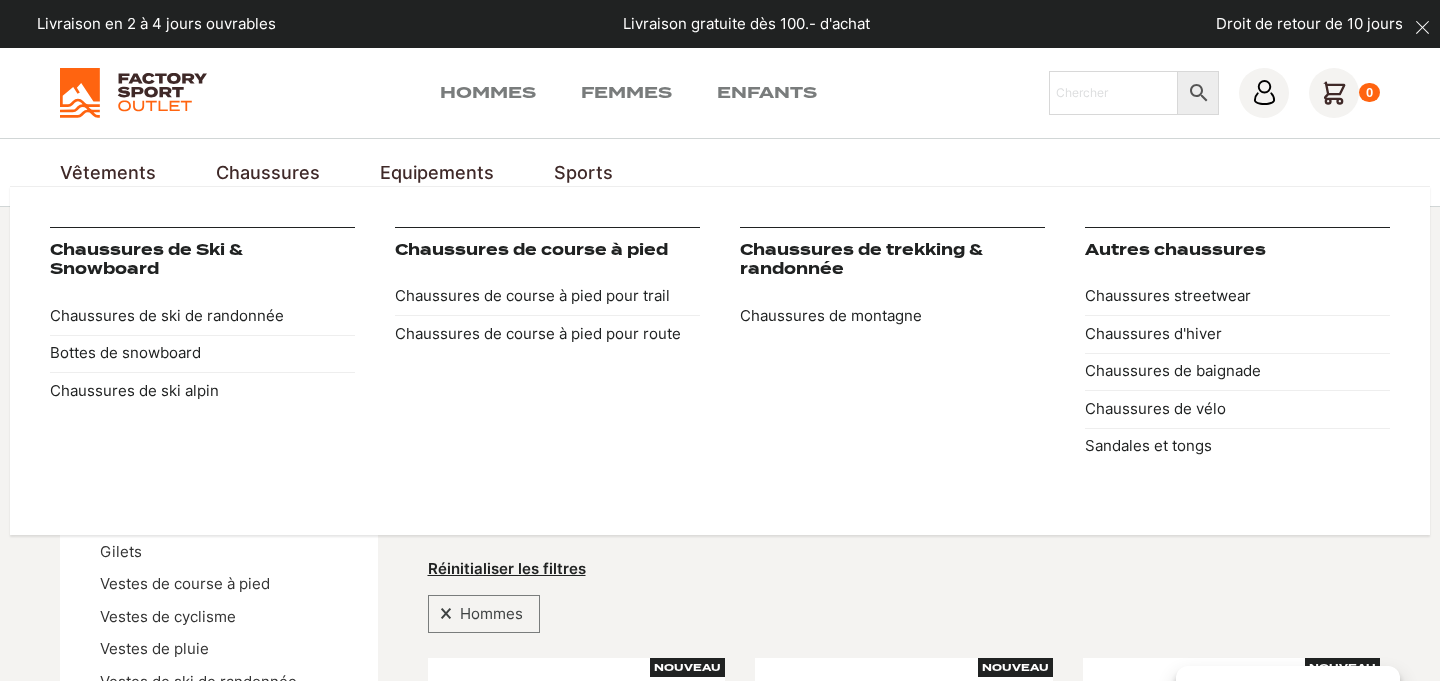scroll, scrollTop: 733, scrollLeft: 0, axis: vertical 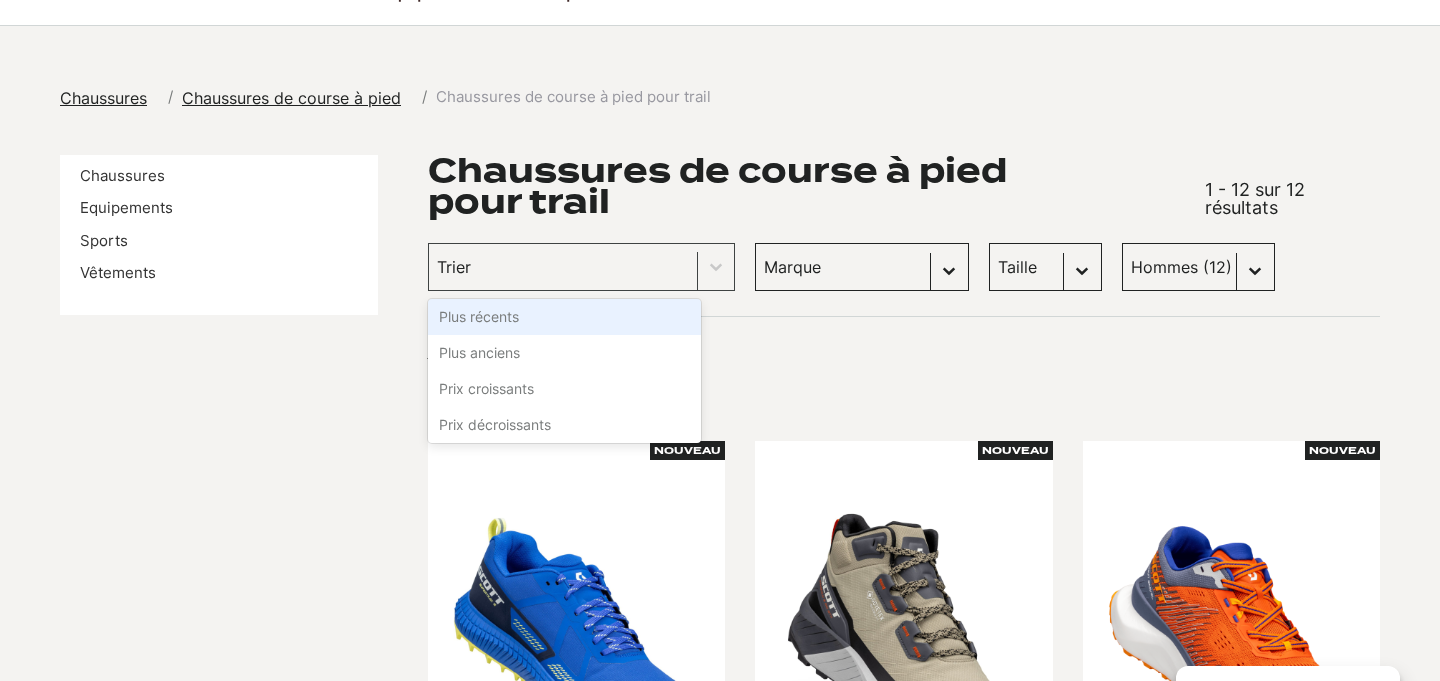 click on "Trier le contenu" at bounding box center (563, 267) 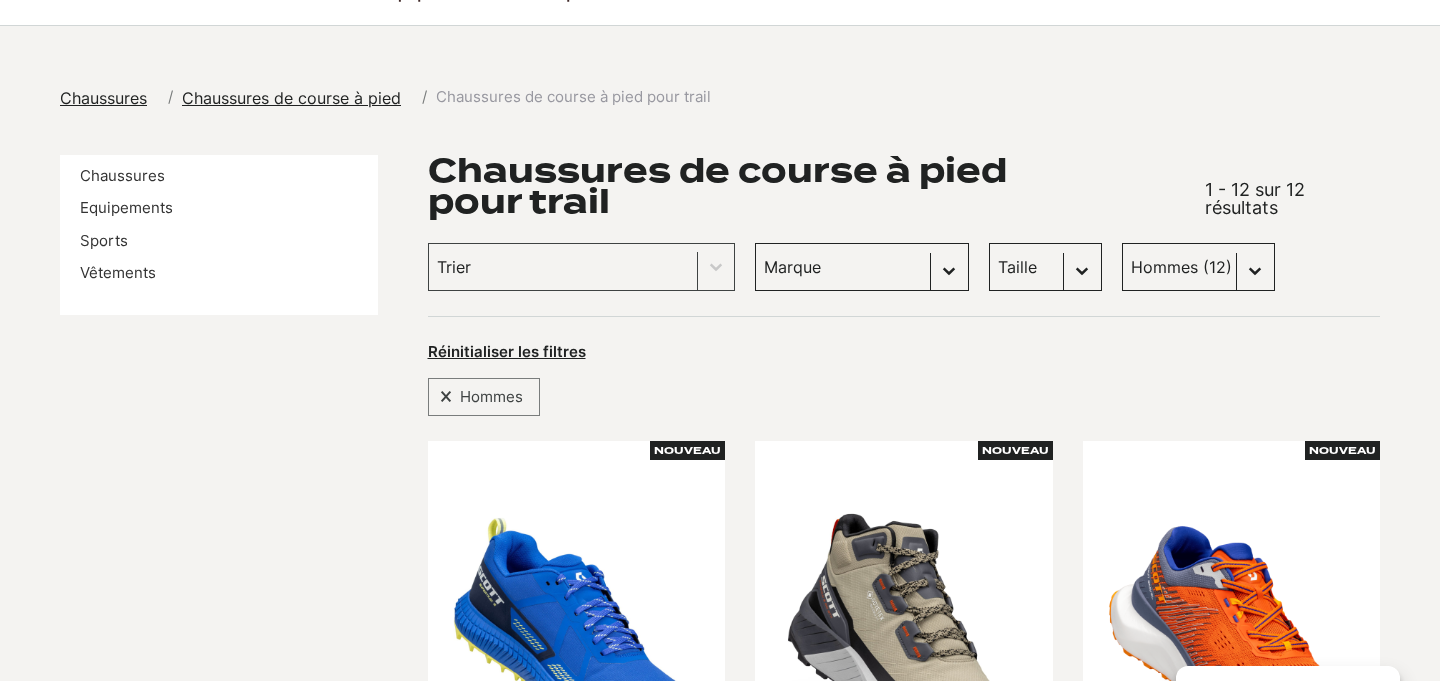 click on "Hommes (12)" at bounding box center [0, 0] 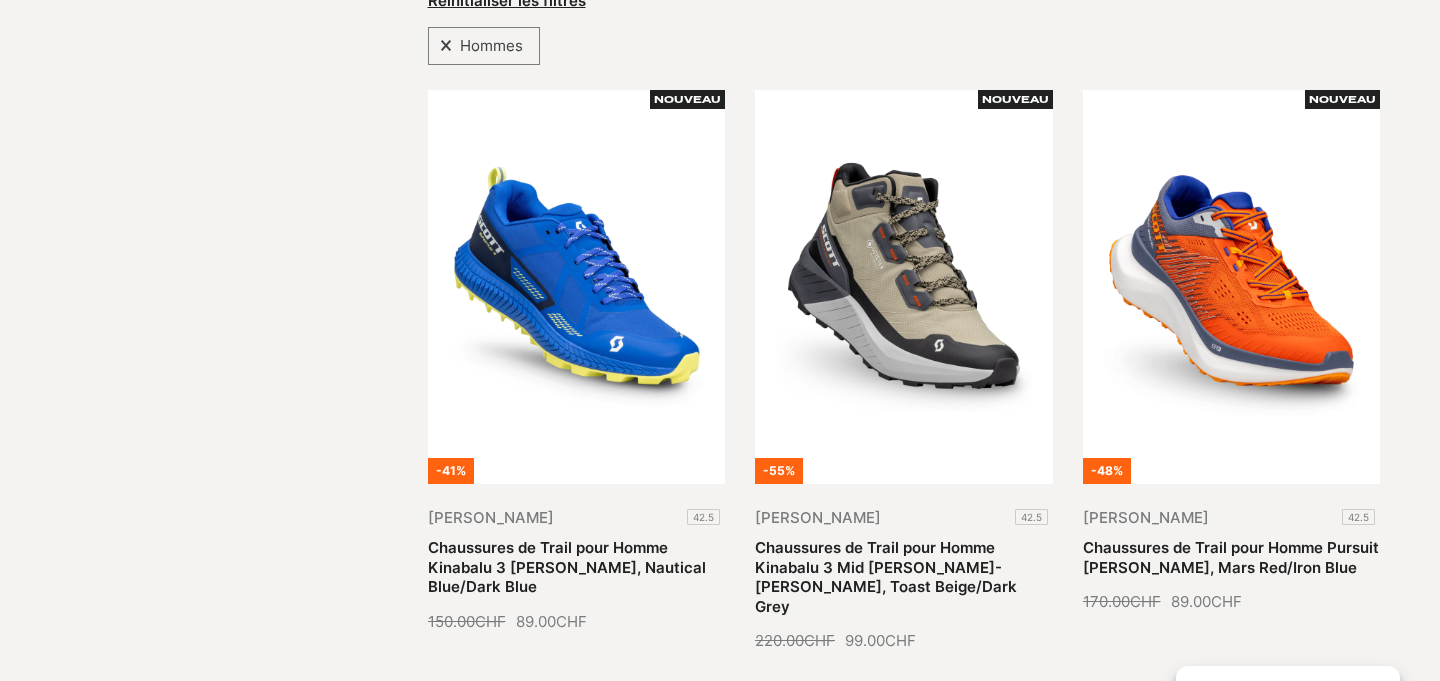 scroll, scrollTop: 530, scrollLeft: 0, axis: vertical 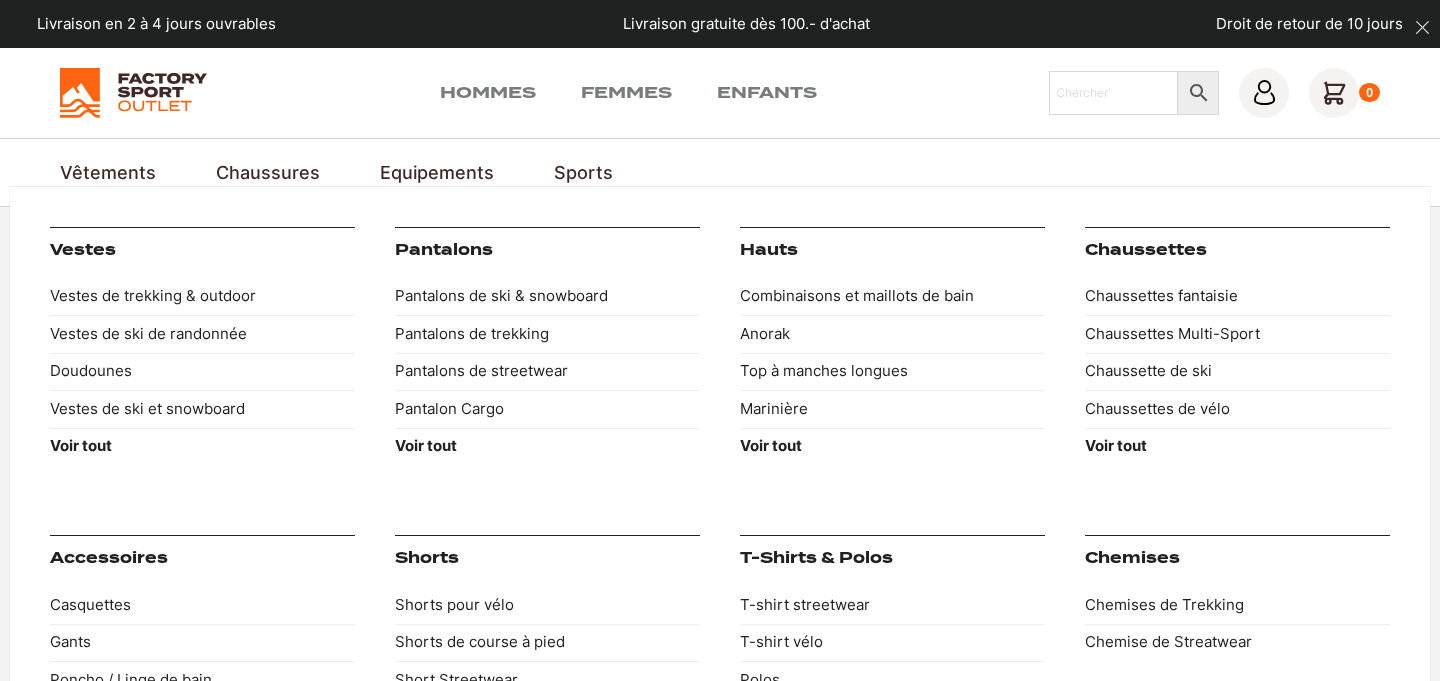 click on "Vêtements" at bounding box center [108, 172] 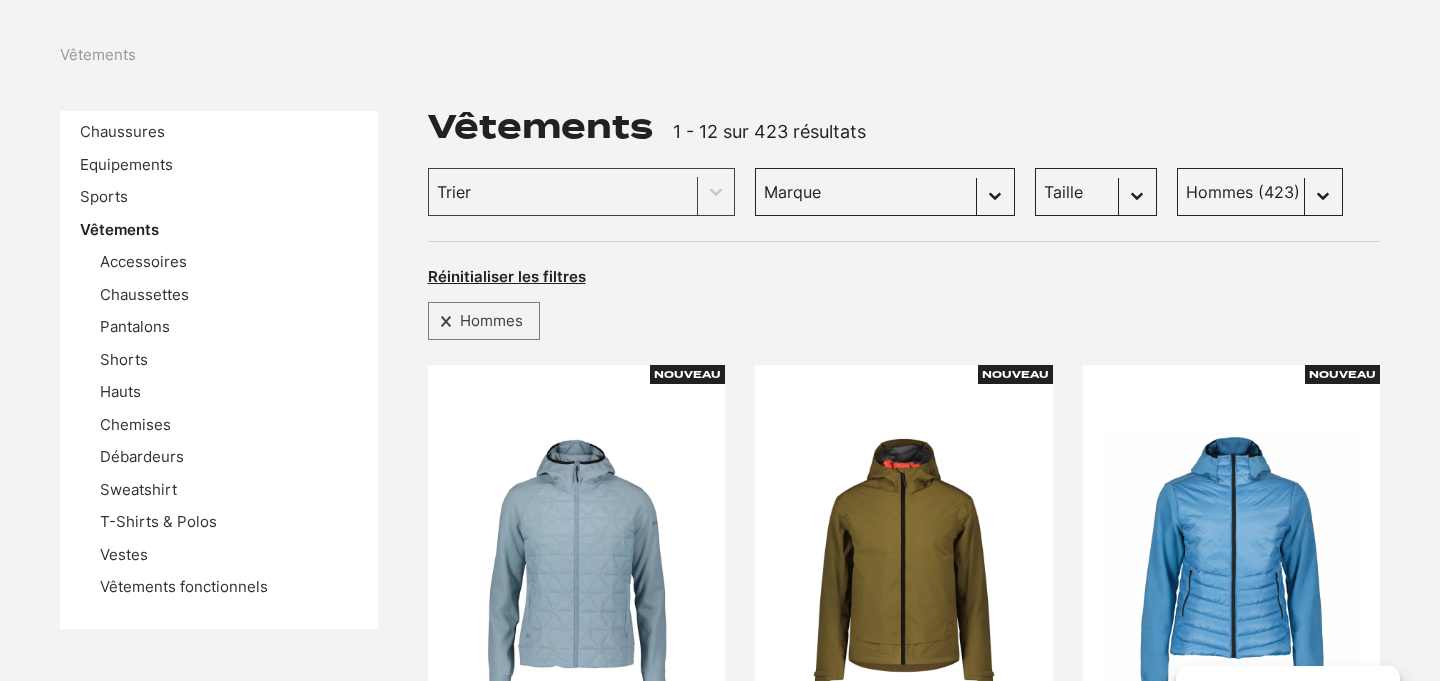 scroll, scrollTop: 391, scrollLeft: 0, axis: vertical 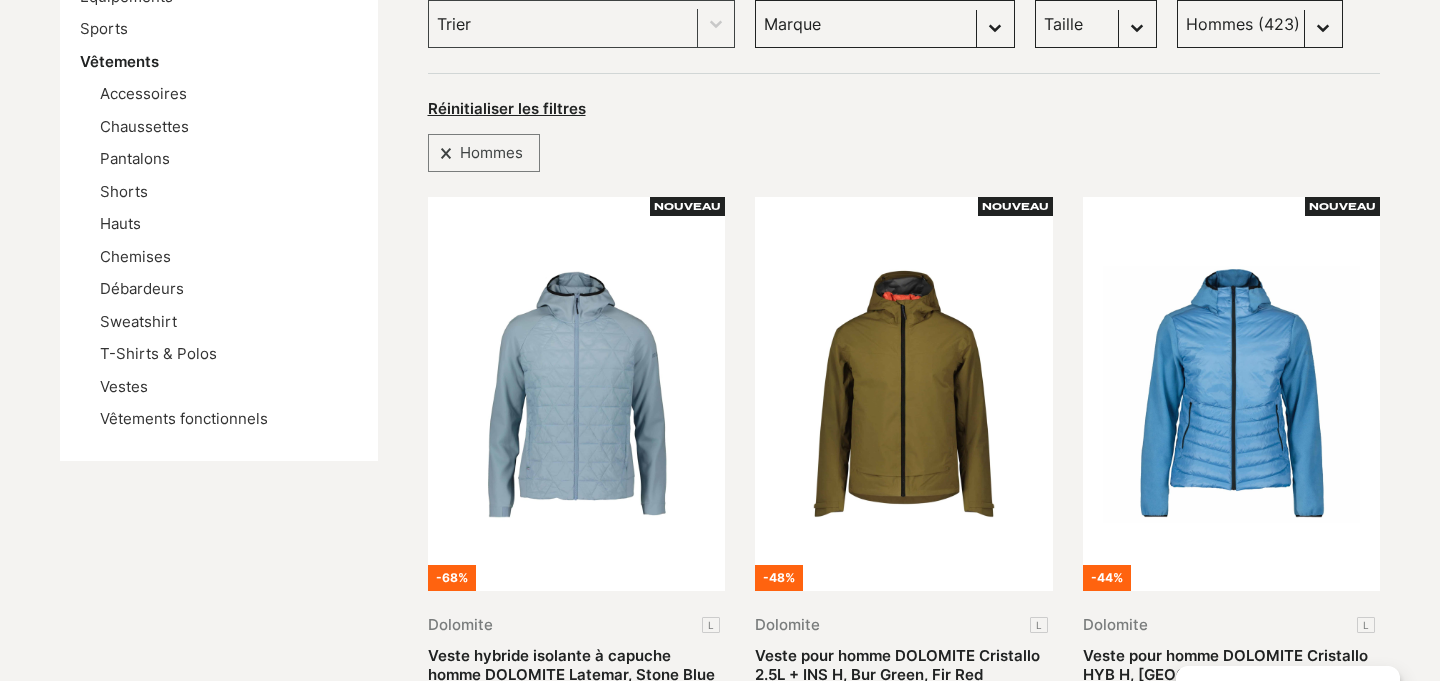 click on "Marque Scott (75) Columbia (46) Craft (30) Dolomite (28) Dakine (16) Sullen Clothing (29) Otso (24) The Landmark Project (18) The Montana Scene (15) All Ocean (0)" at bounding box center [885, 24] 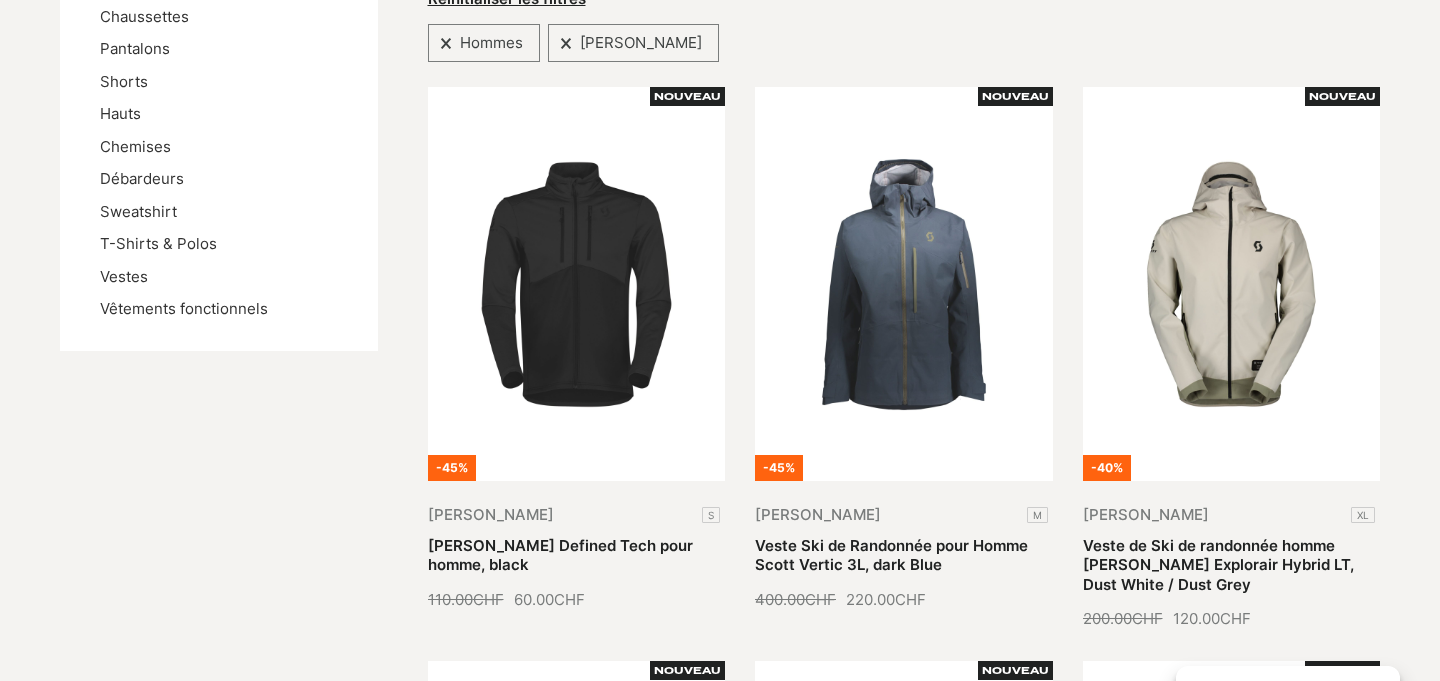 scroll, scrollTop: 187, scrollLeft: 0, axis: vertical 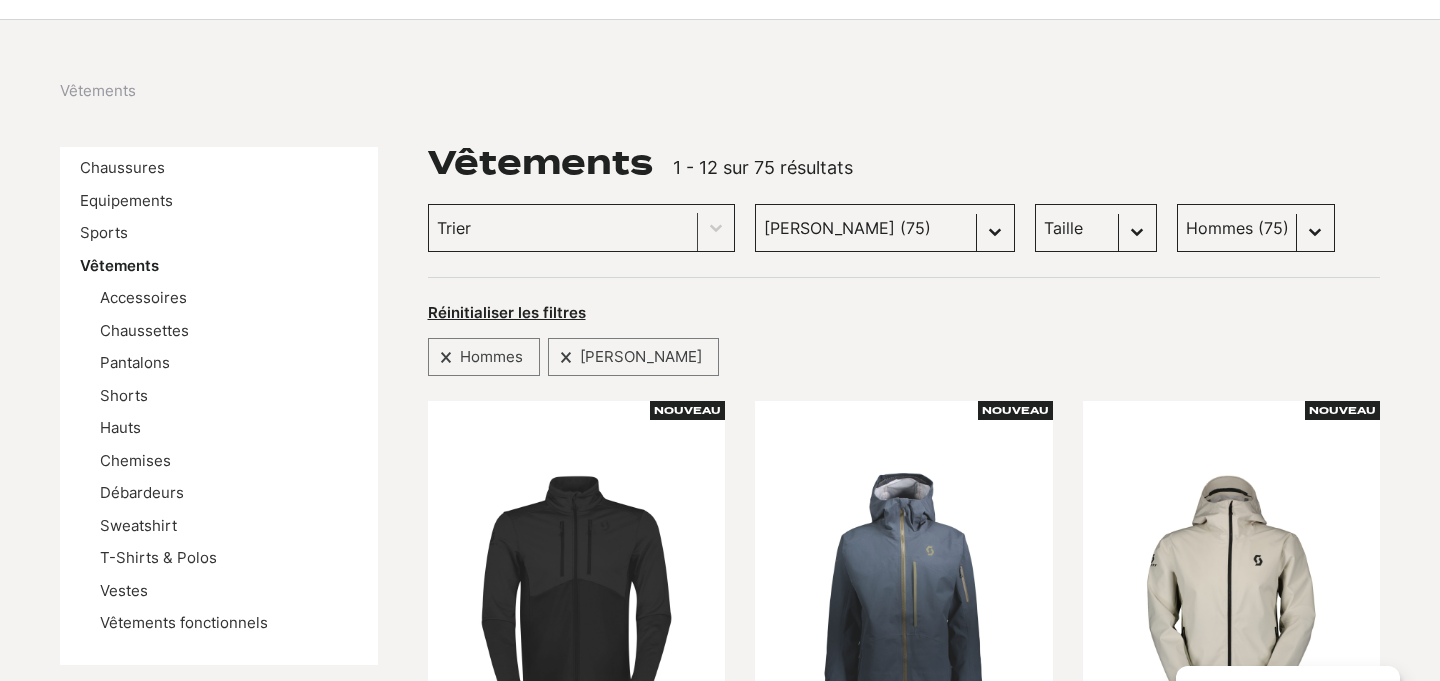 click on "Trier le contenu" at bounding box center (563, 228) 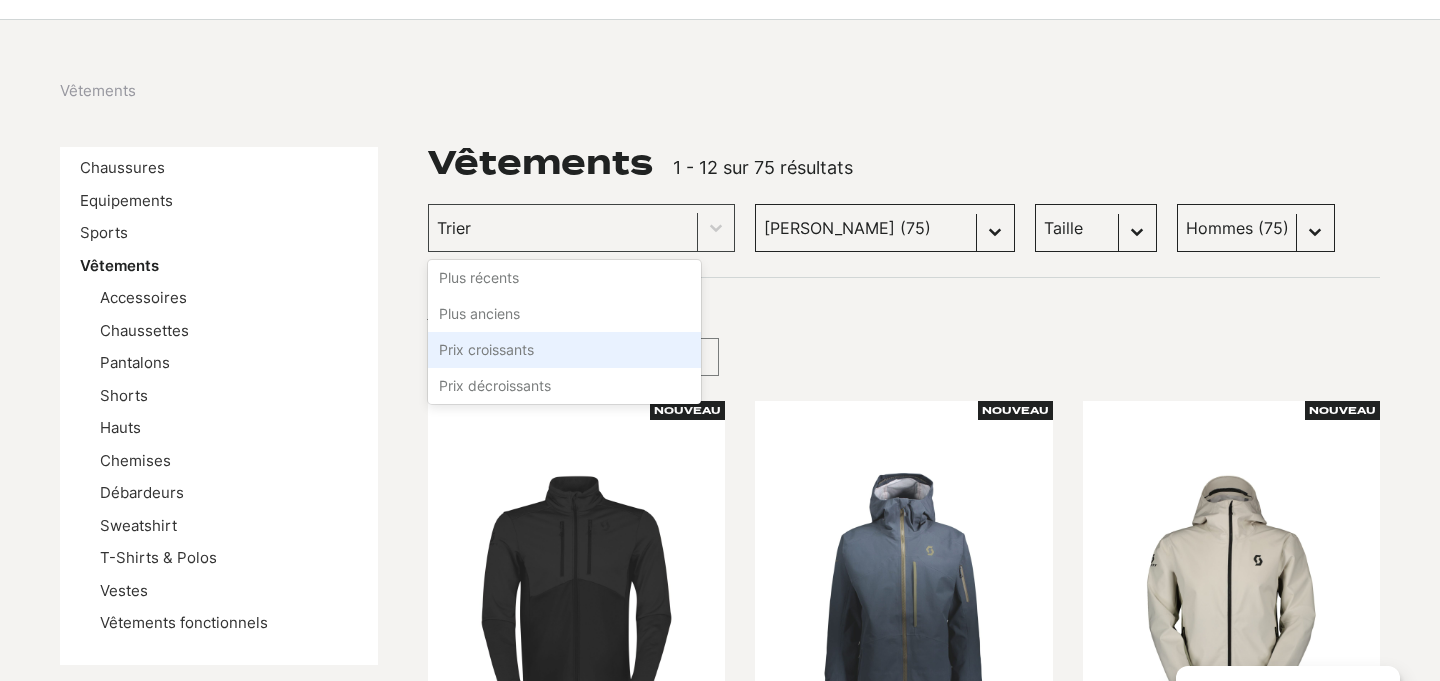 click on "Prix croissants" at bounding box center (564, 350) 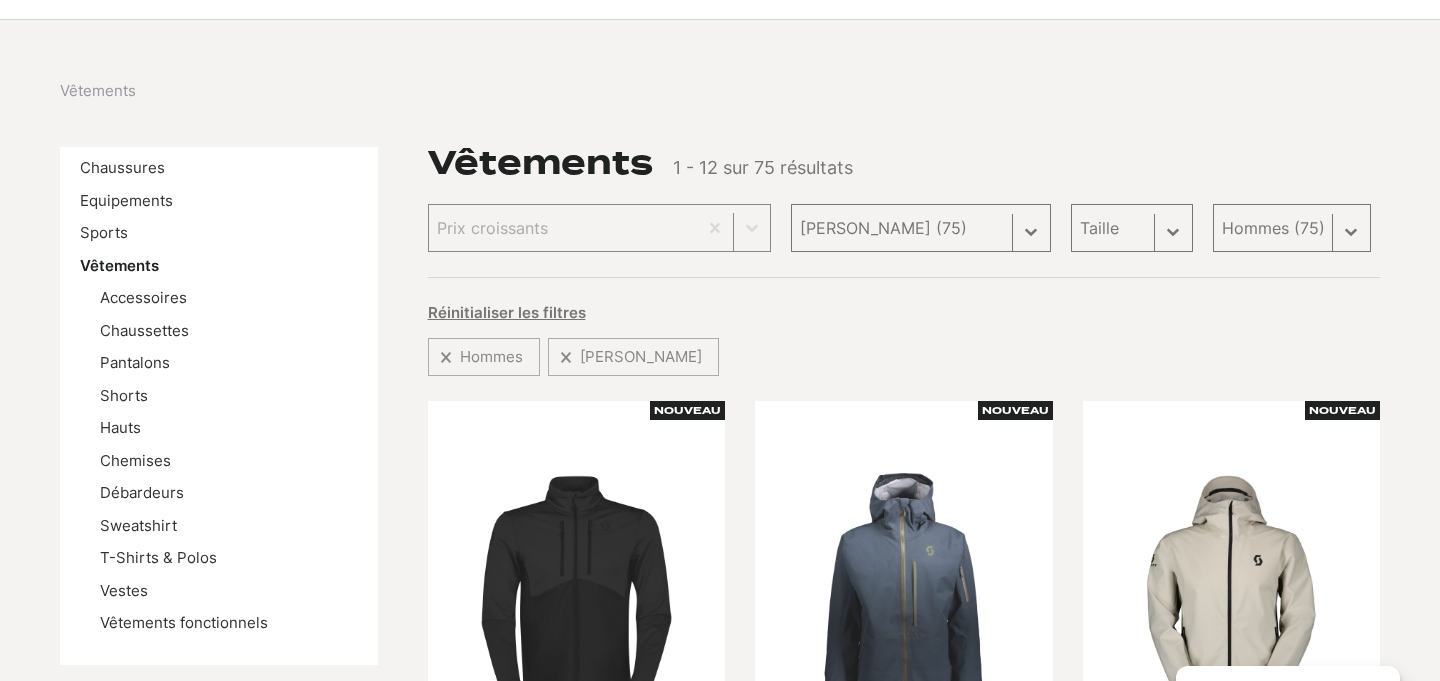 click on "Selection
Hommes Scott" at bounding box center (904, 350) 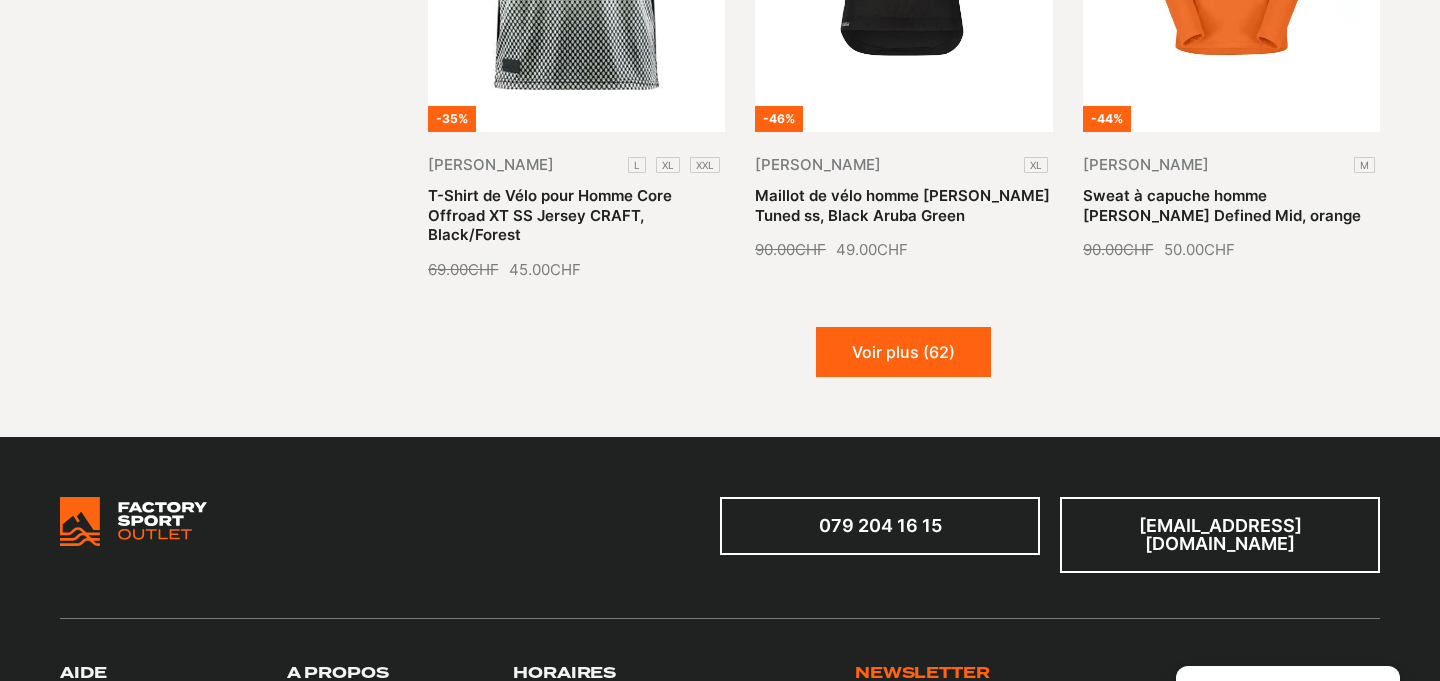 scroll, scrollTop: 2537, scrollLeft: 0, axis: vertical 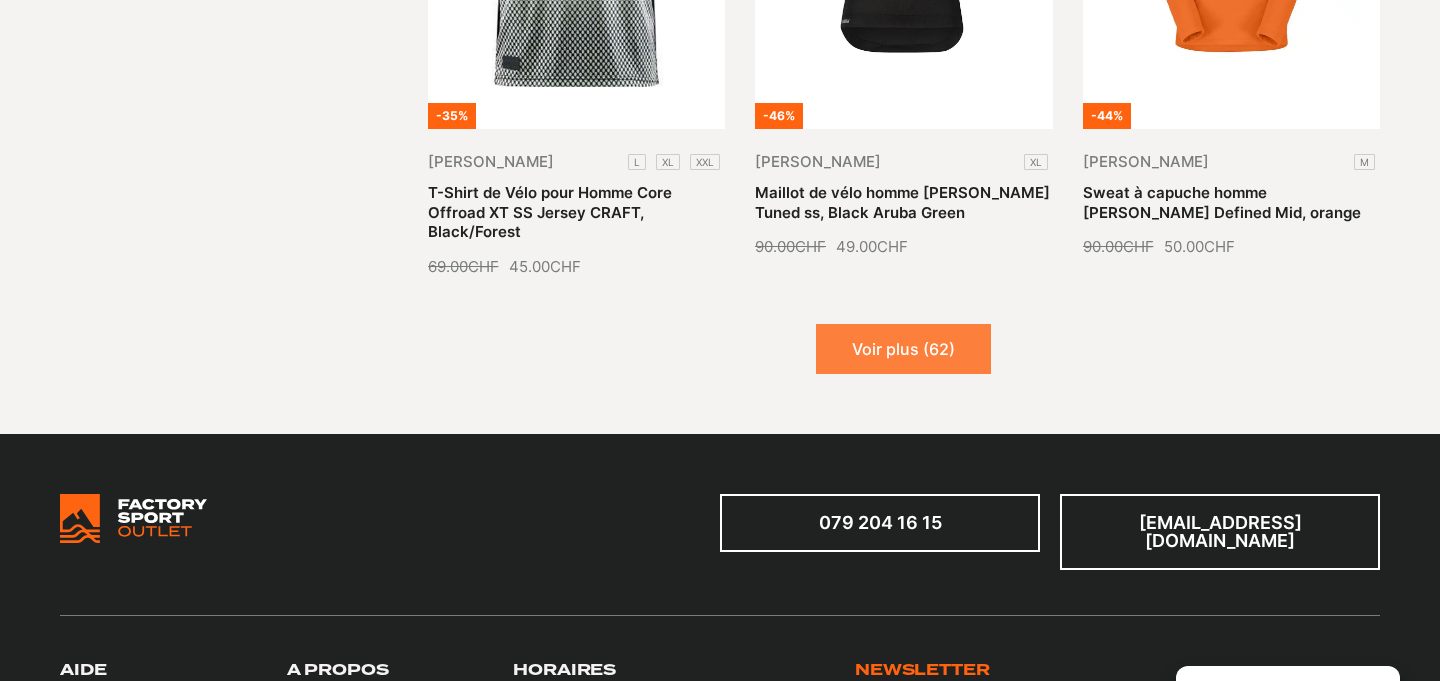 click on "Voir plus (62)" at bounding box center (903, 349) 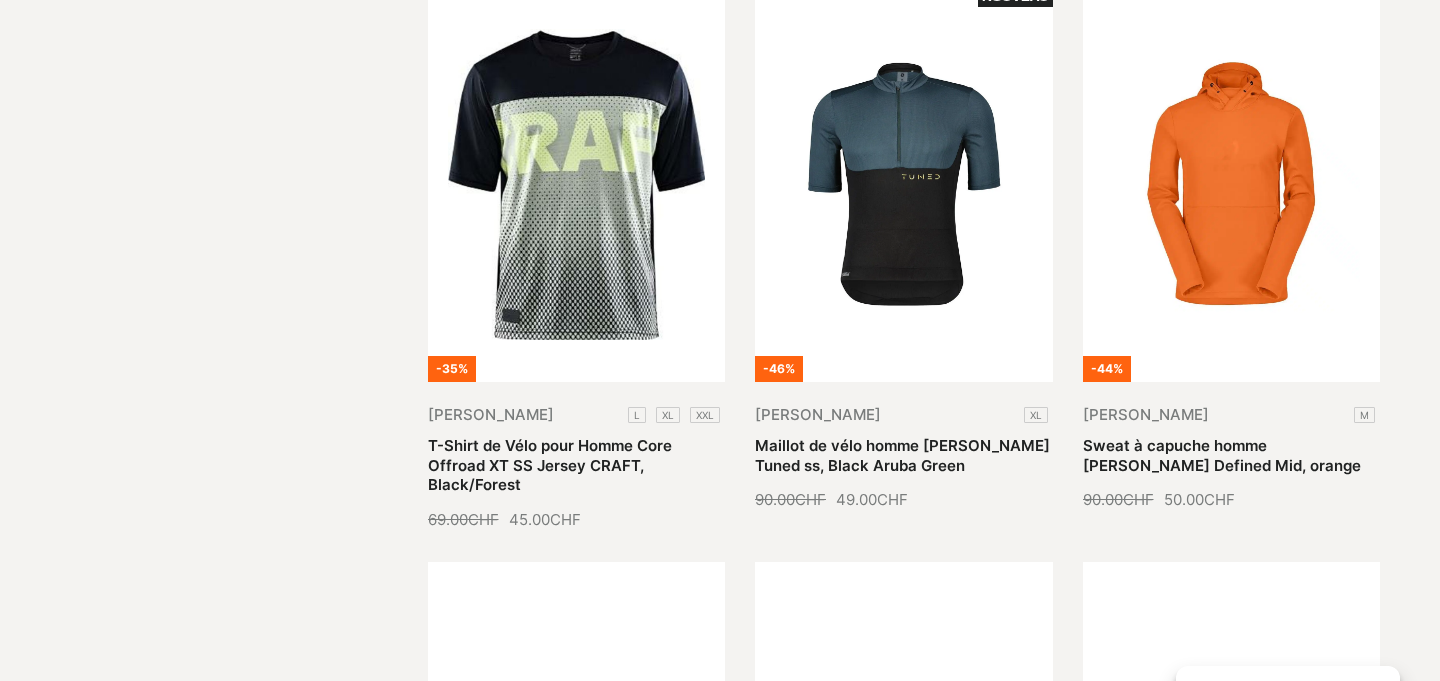 scroll, scrollTop: 2320, scrollLeft: 0, axis: vertical 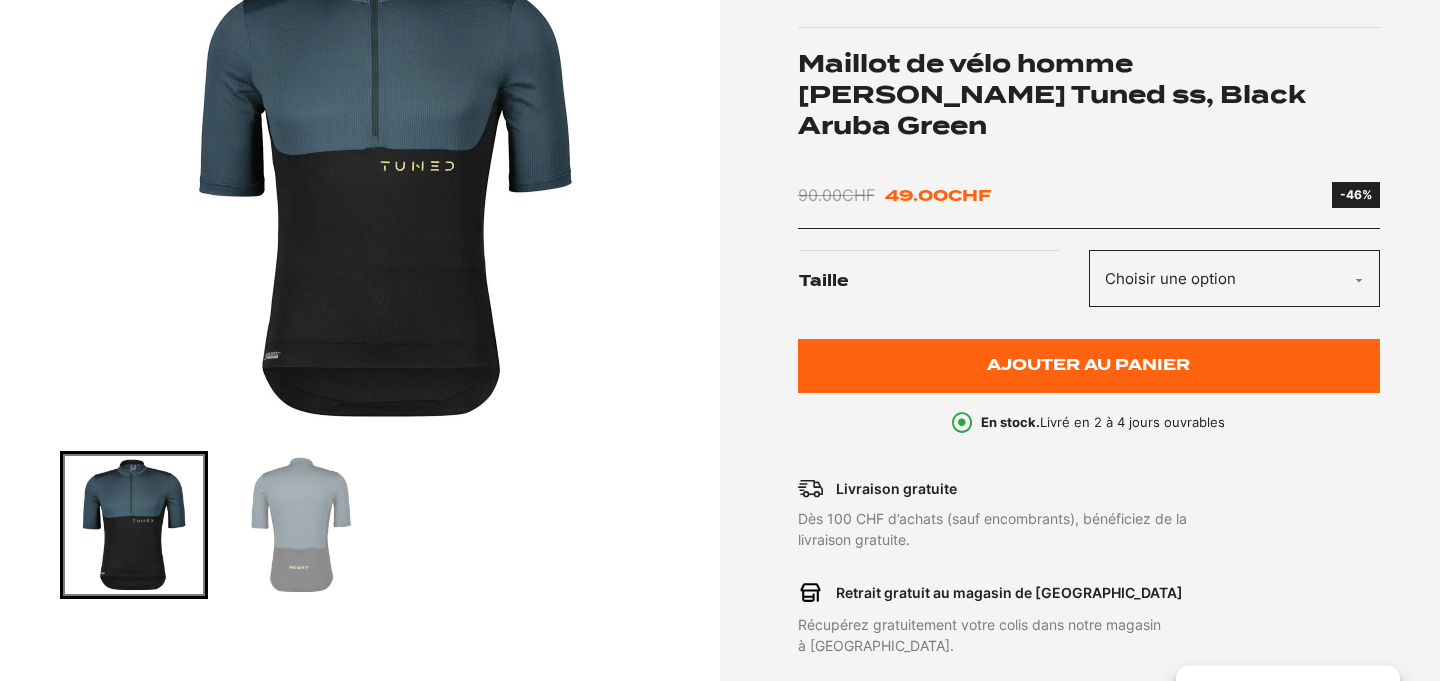 click at bounding box center [302, 525] 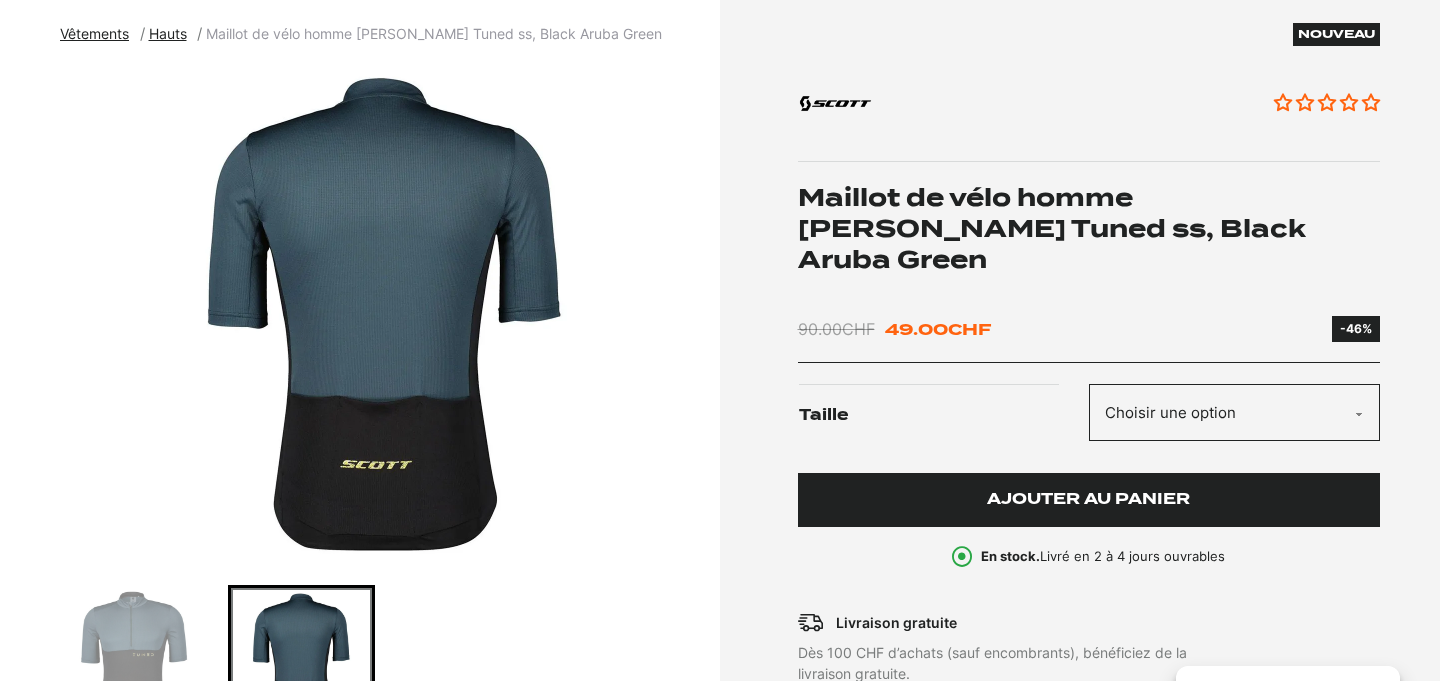 scroll, scrollTop: 243, scrollLeft: 0, axis: vertical 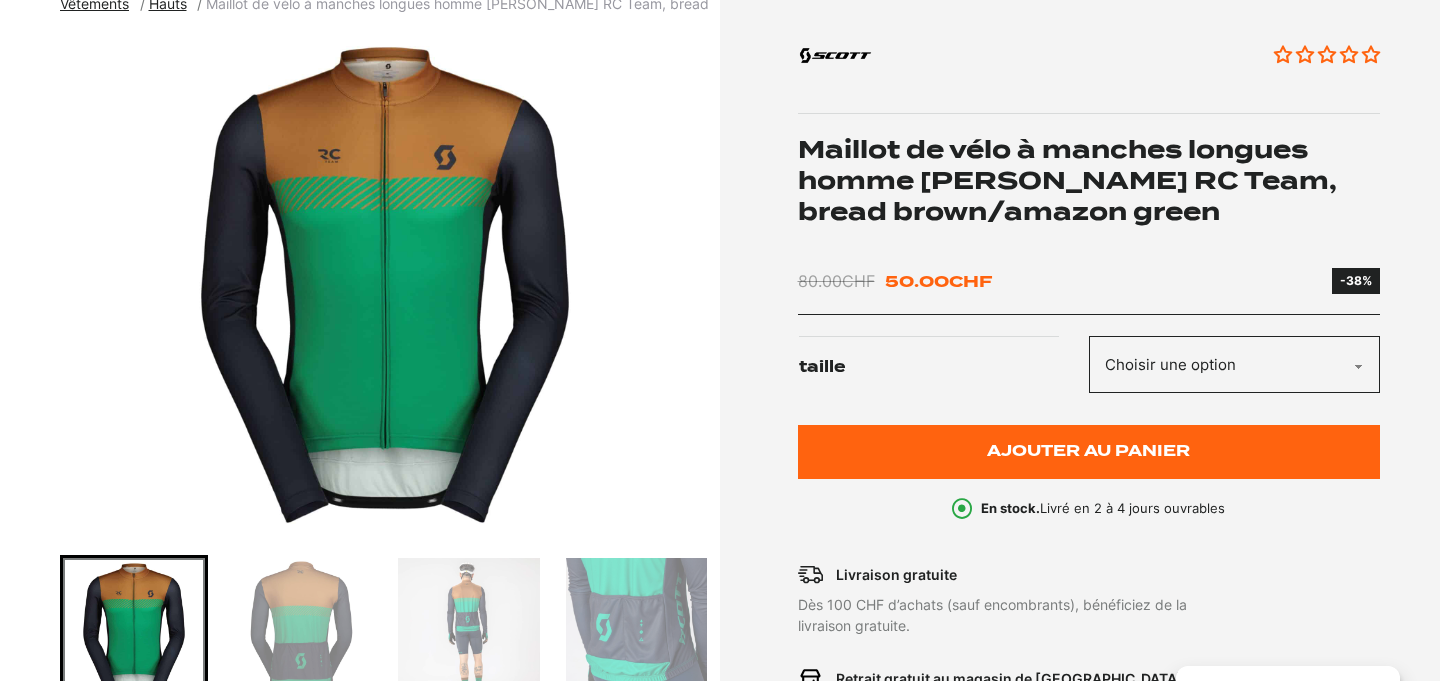 click at bounding box center (302, 629) 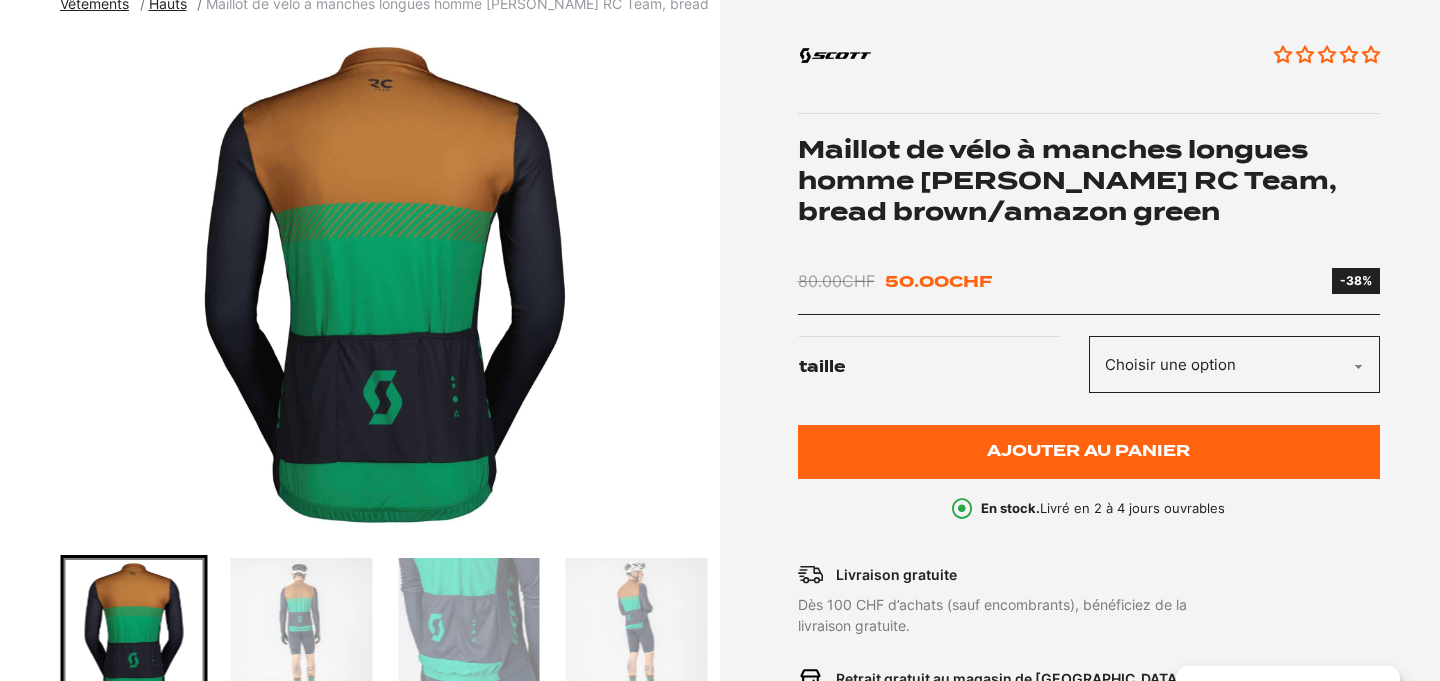 click at bounding box center [302, 629] 